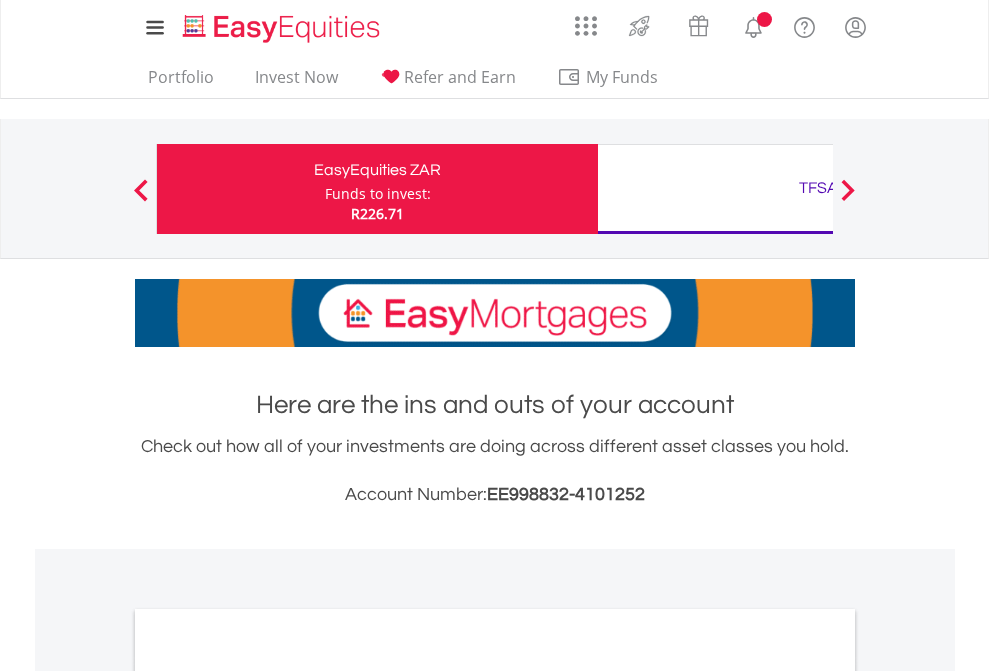 scroll, scrollTop: 0, scrollLeft: 0, axis: both 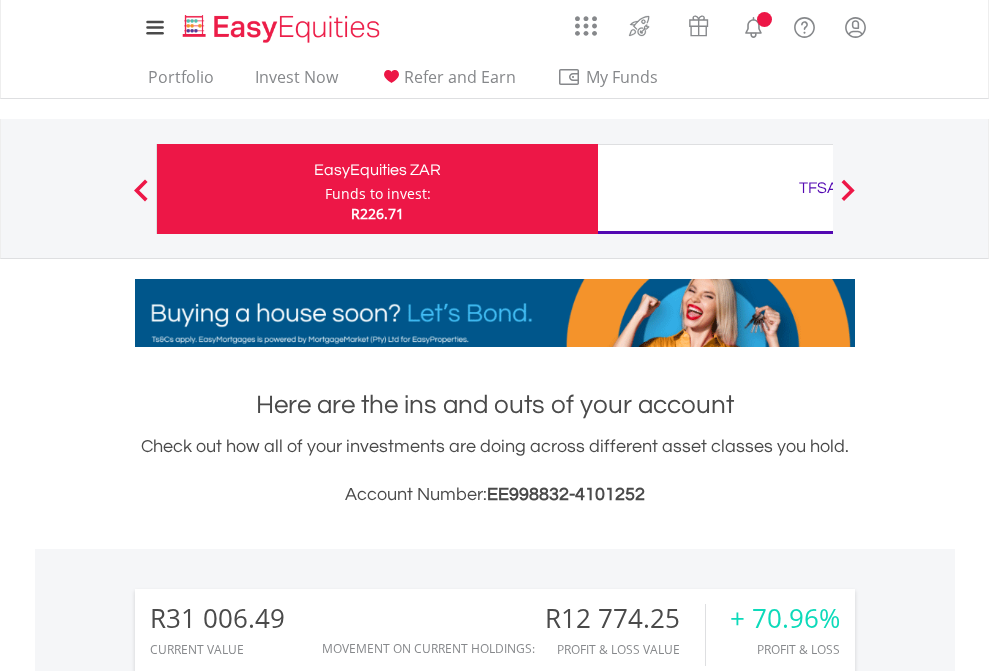click on "Funds to invest:" at bounding box center [378, 194] 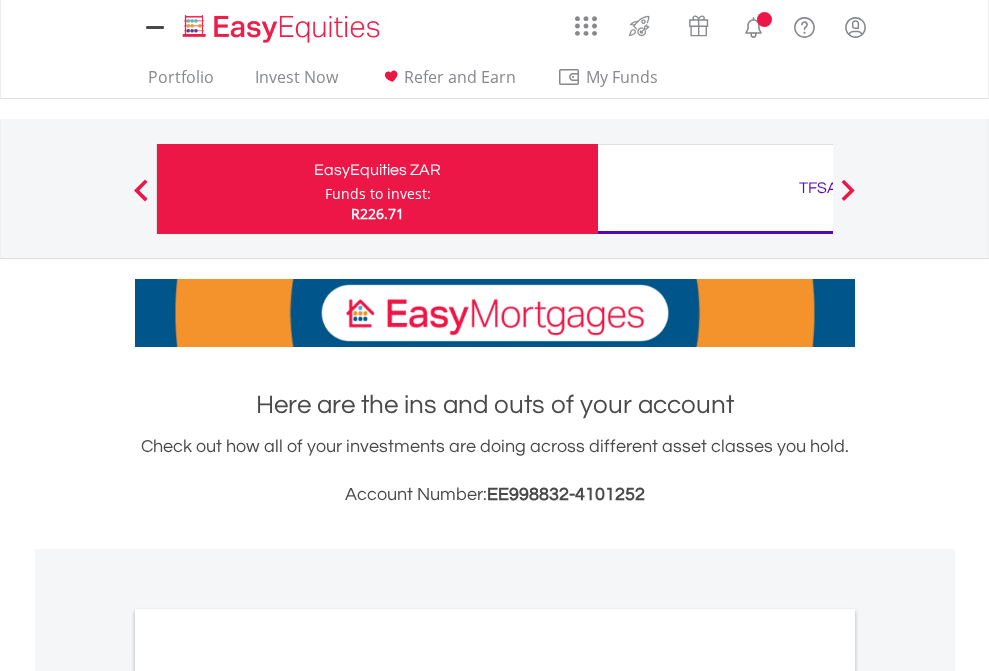 scroll, scrollTop: 0, scrollLeft: 0, axis: both 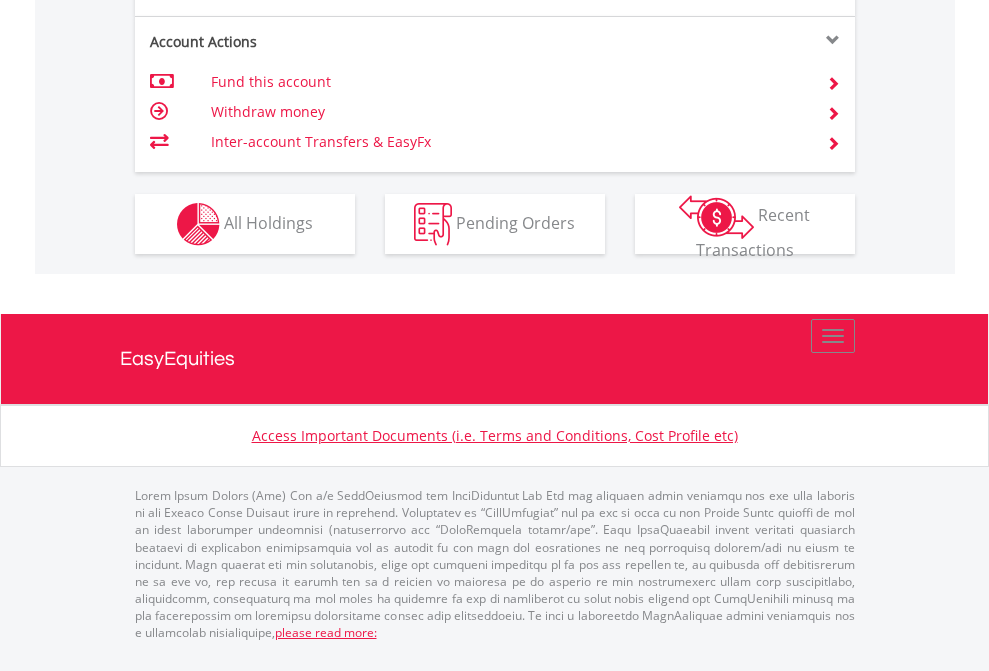 click on "Investment types" at bounding box center [706, -337] 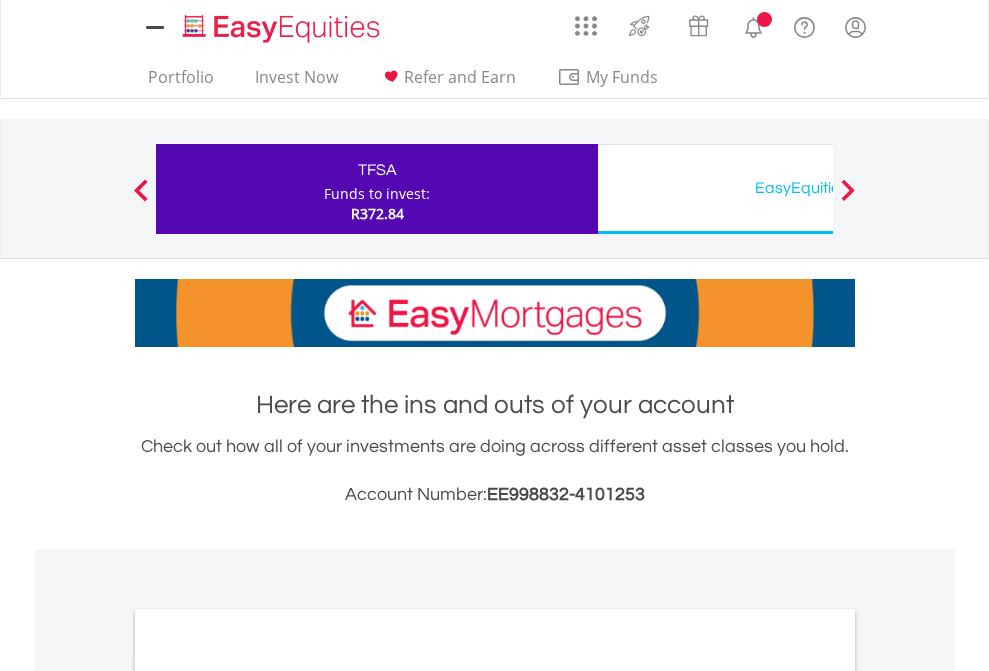 scroll, scrollTop: 0, scrollLeft: 0, axis: both 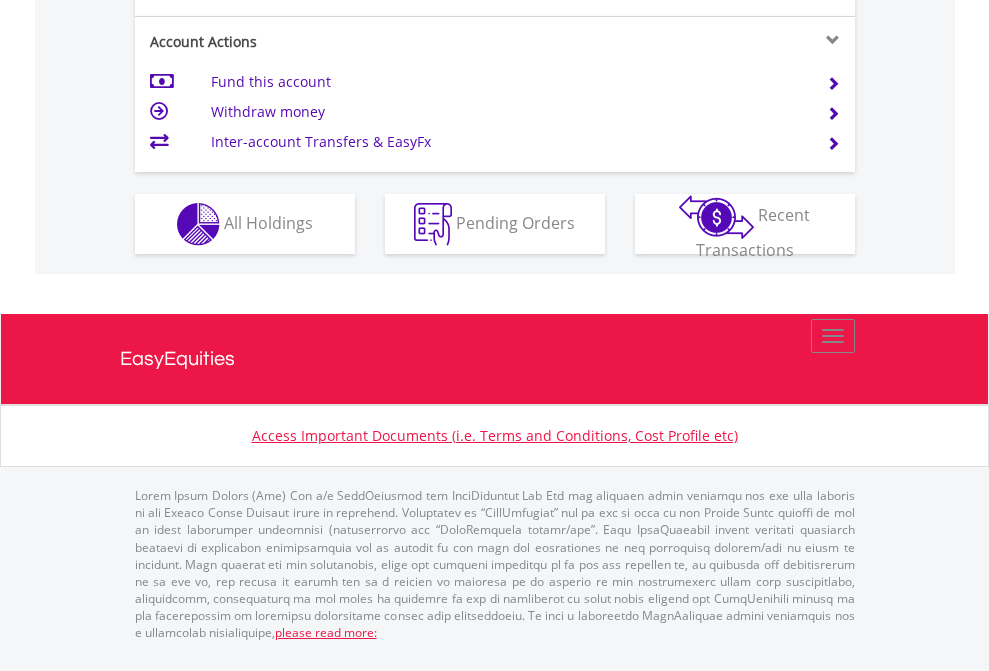 click on "Investment types" at bounding box center [706, -337] 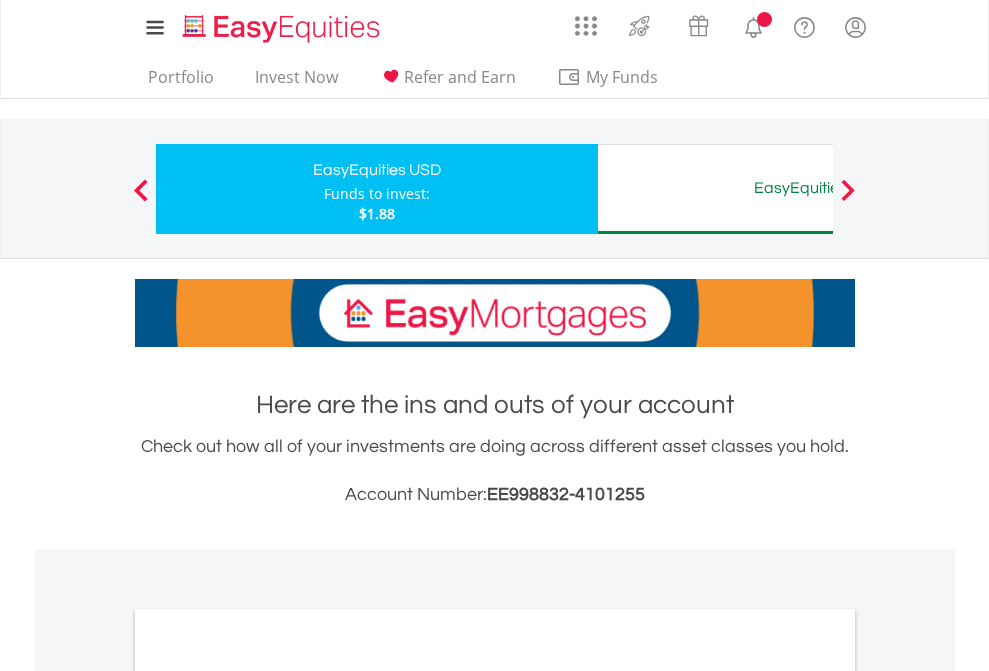scroll, scrollTop: 0, scrollLeft: 0, axis: both 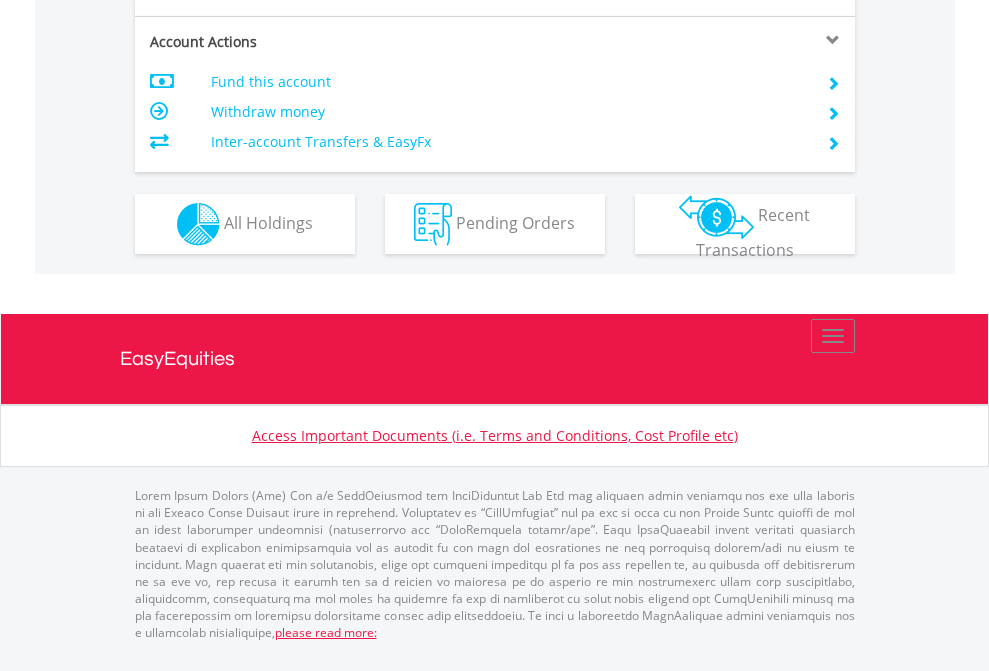 click on "Investment types" at bounding box center [706, -337] 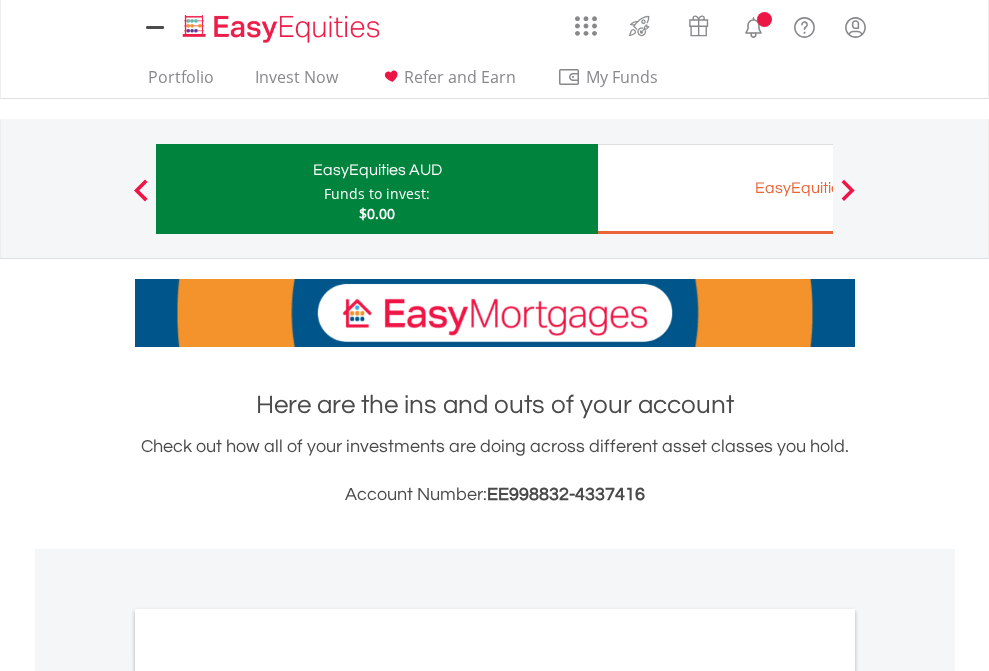 scroll, scrollTop: 0, scrollLeft: 0, axis: both 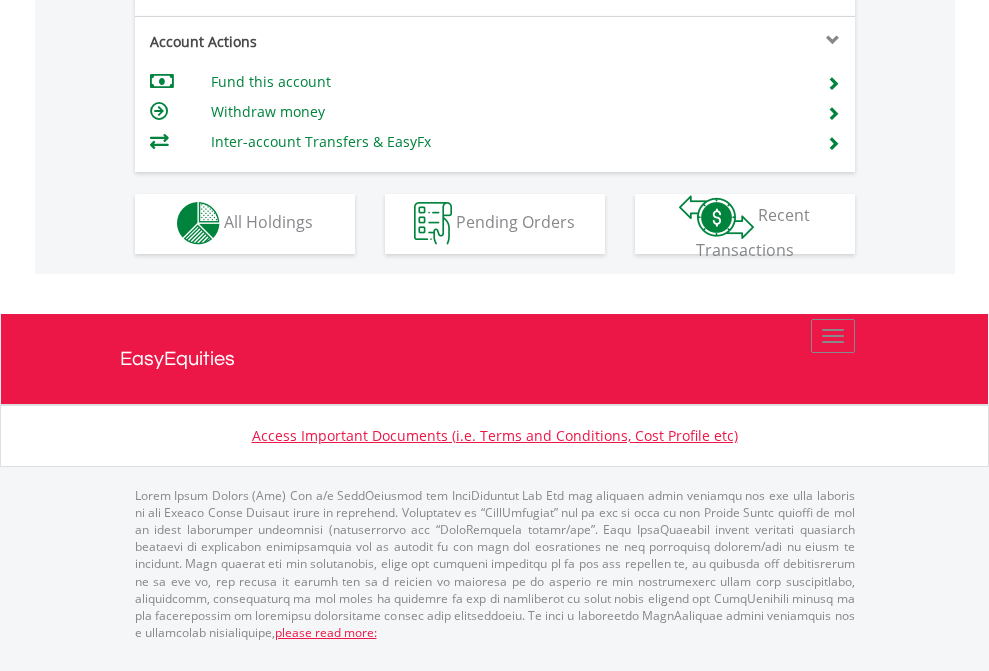 click on "Investment types" at bounding box center [706, -353] 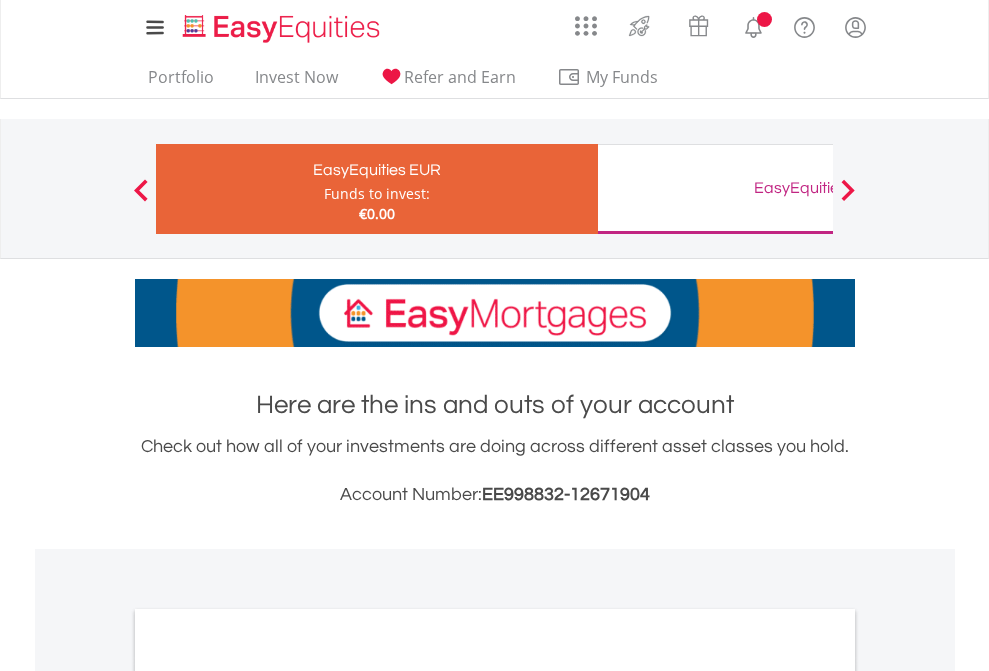 scroll, scrollTop: 0, scrollLeft: 0, axis: both 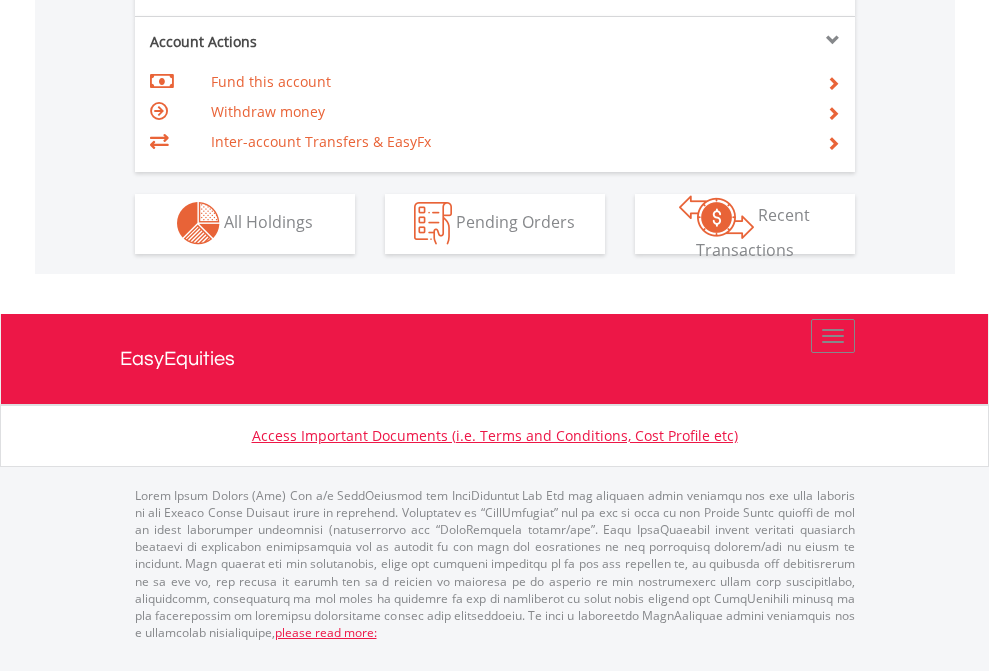 click on "Investment types" at bounding box center [706, -353] 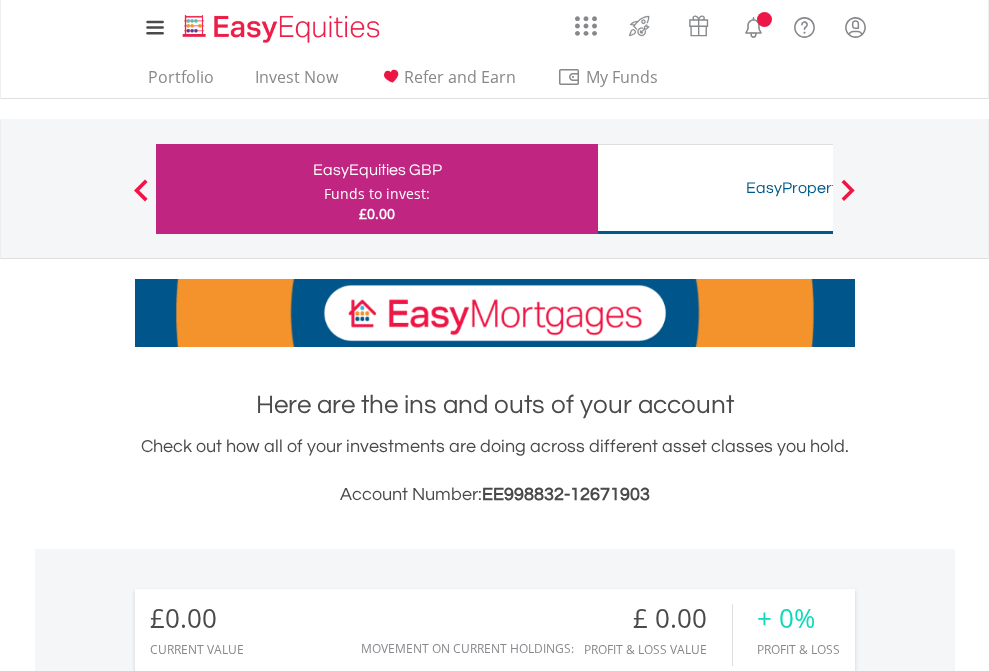 scroll, scrollTop: 0, scrollLeft: 0, axis: both 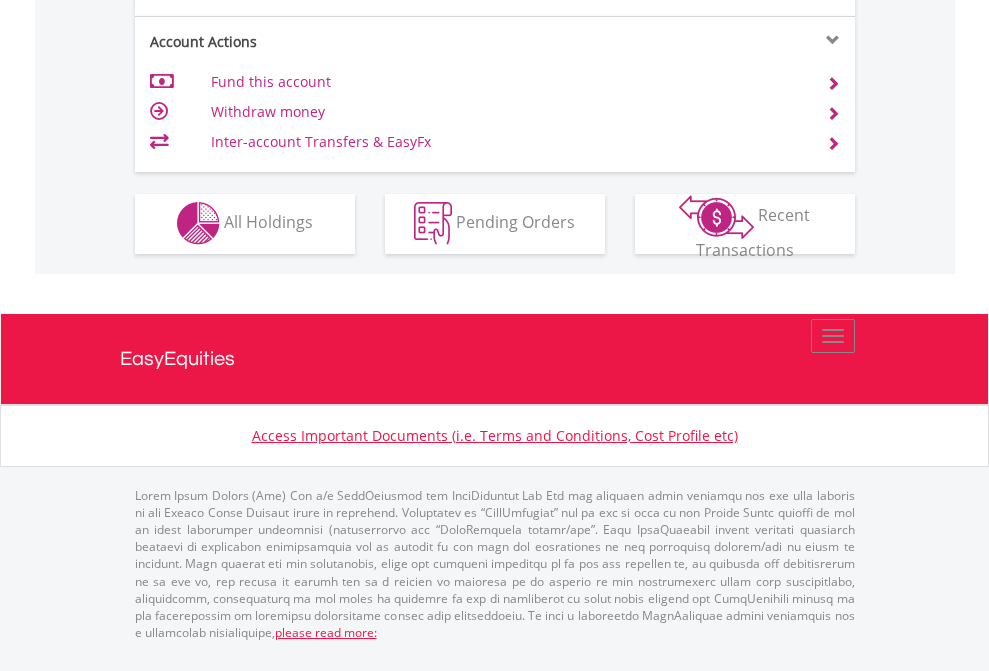 click on "Investment types" at bounding box center [706, -353] 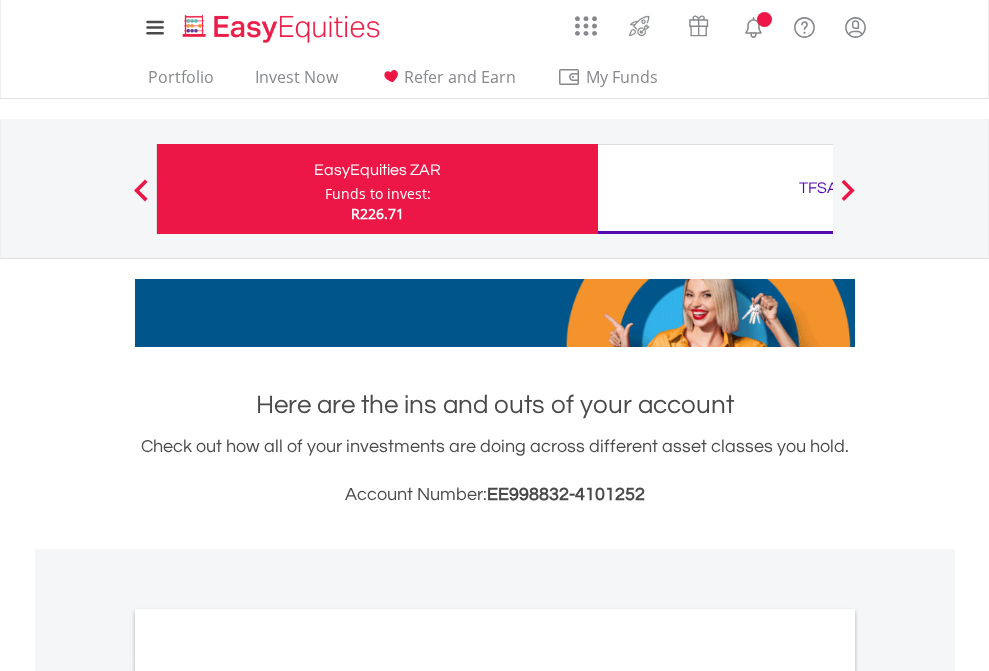 click on "All Holdings" at bounding box center [268, 1096] 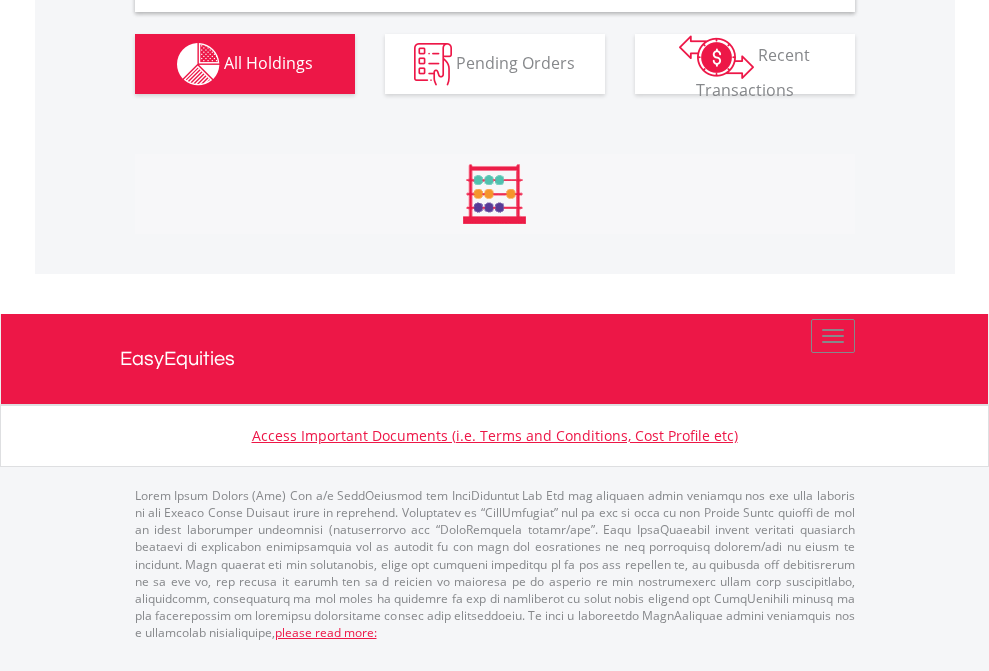 scroll, scrollTop: 1933, scrollLeft: 0, axis: vertical 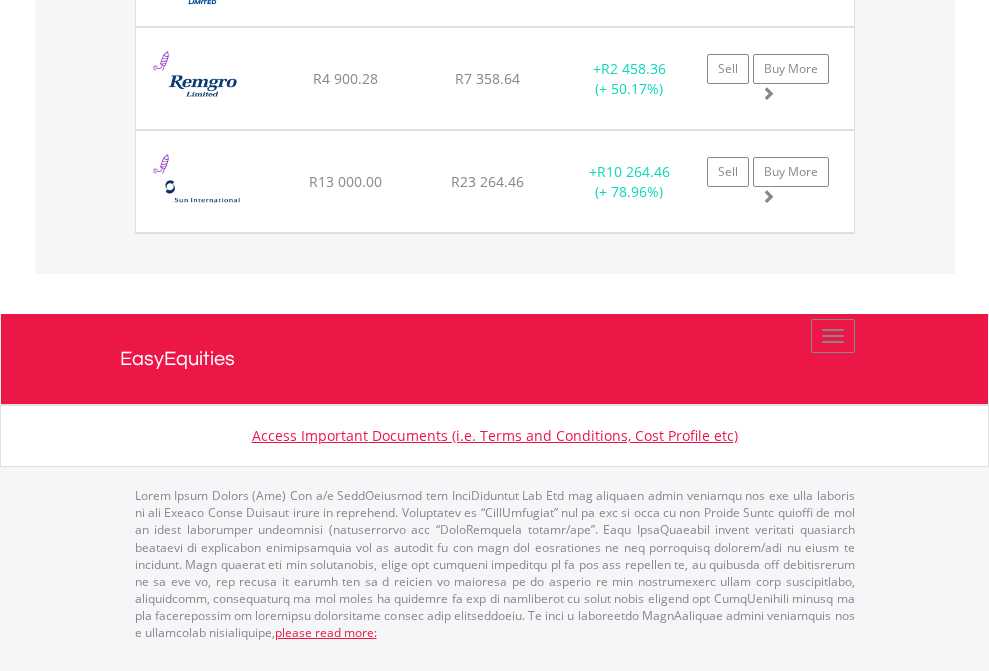 click on "TFSA" at bounding box center [818, -1174] 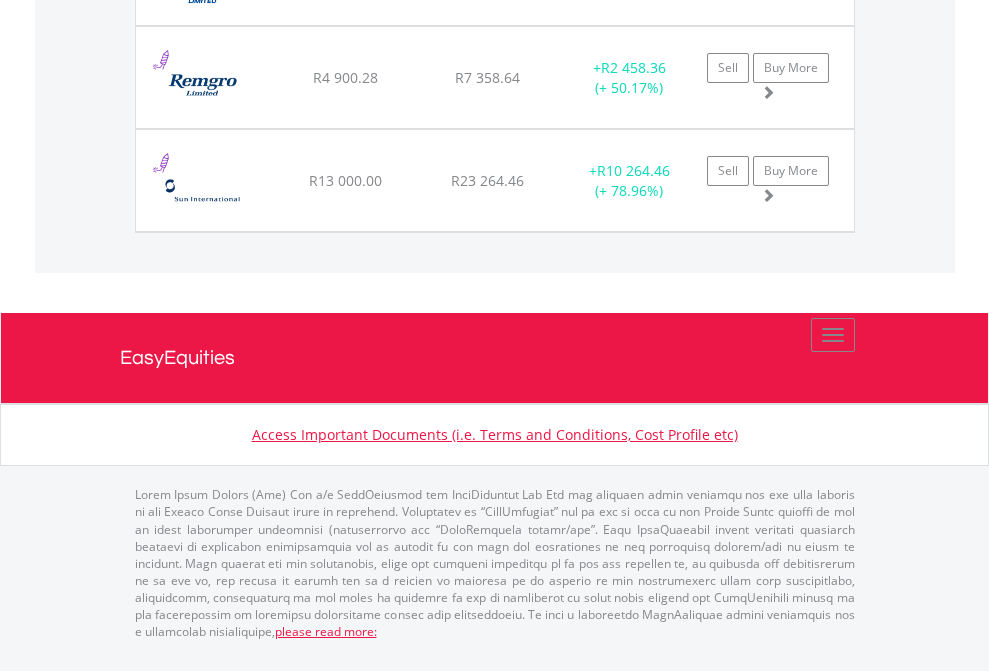 scroll, scrollTop: 144, scrollLeft: 0, axis: vertical 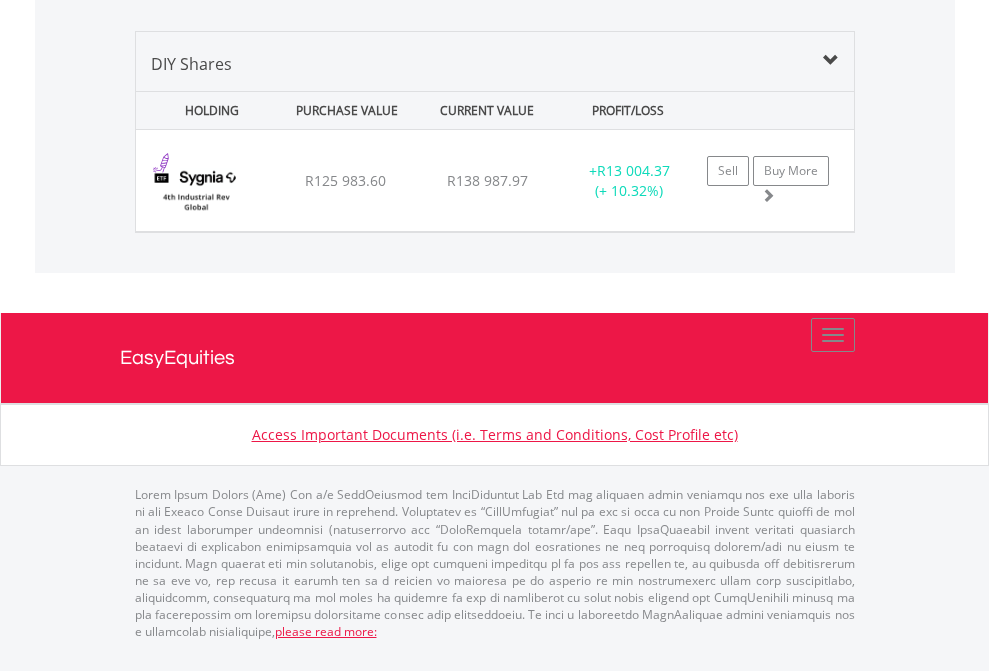 click on "EasyEquities USD" at bounding box center [818, -1419] 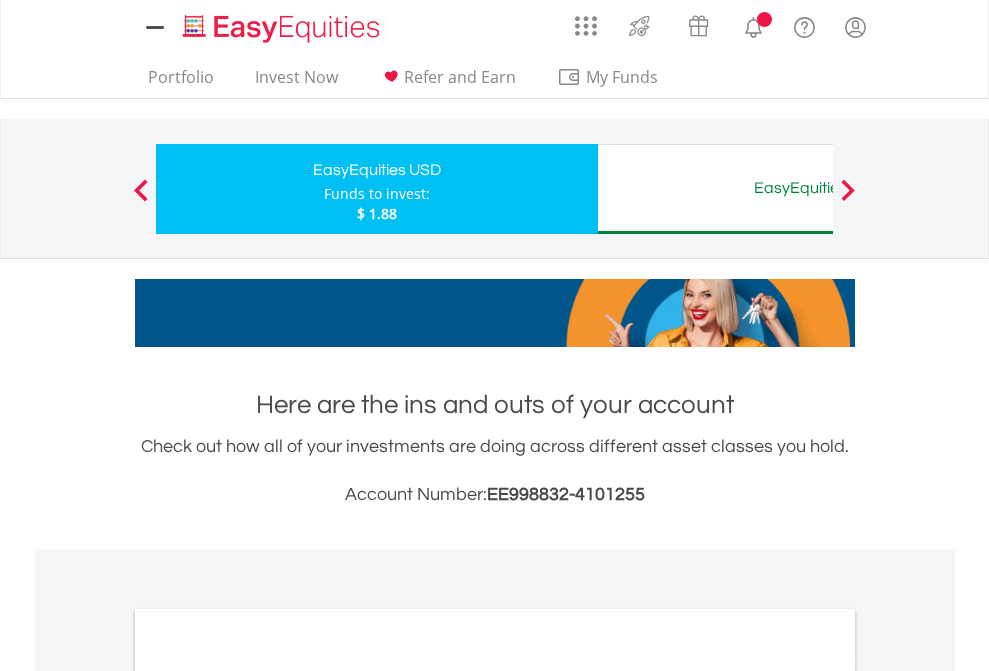 click on "All Holdings" at bounding box center [268, 1096] 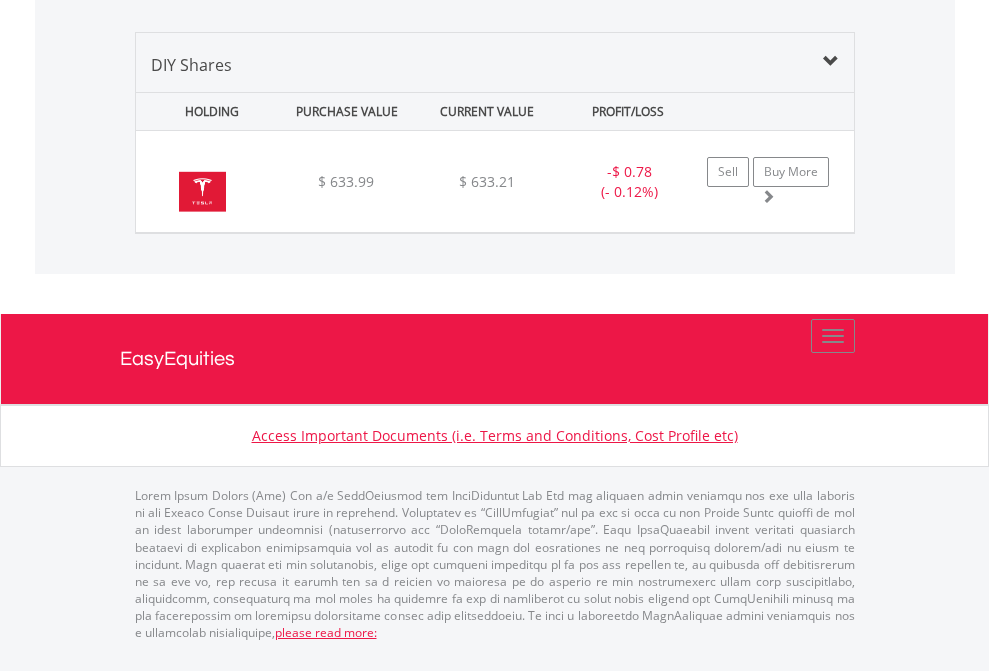 scroll, scrollTop: 2225, scrollLeft: 0, axis: vertical 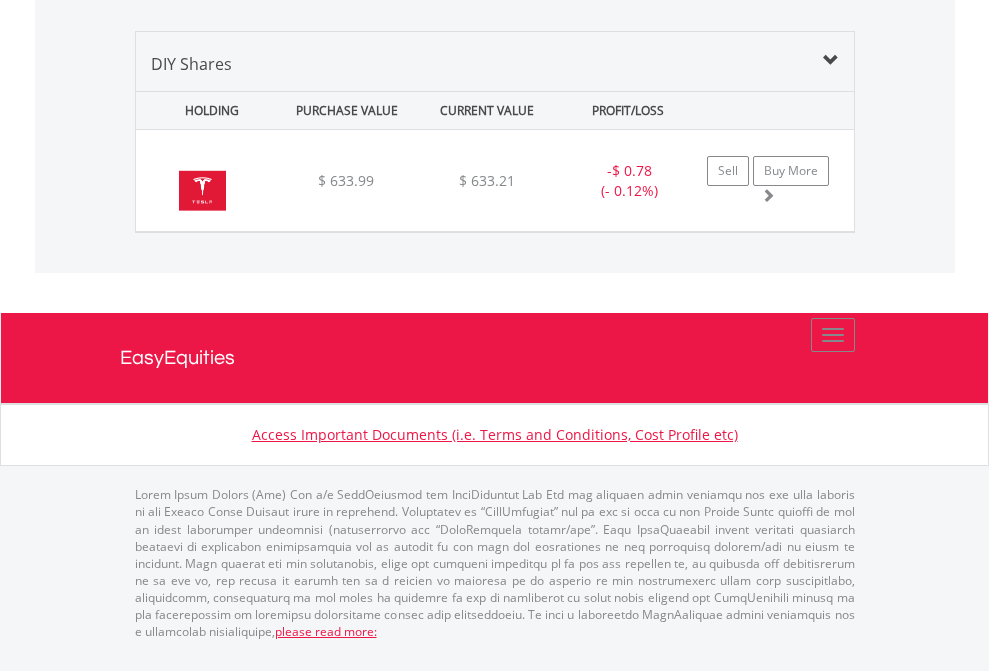 click on "EasyEquities AUD" at bounding box center [818, -1339] 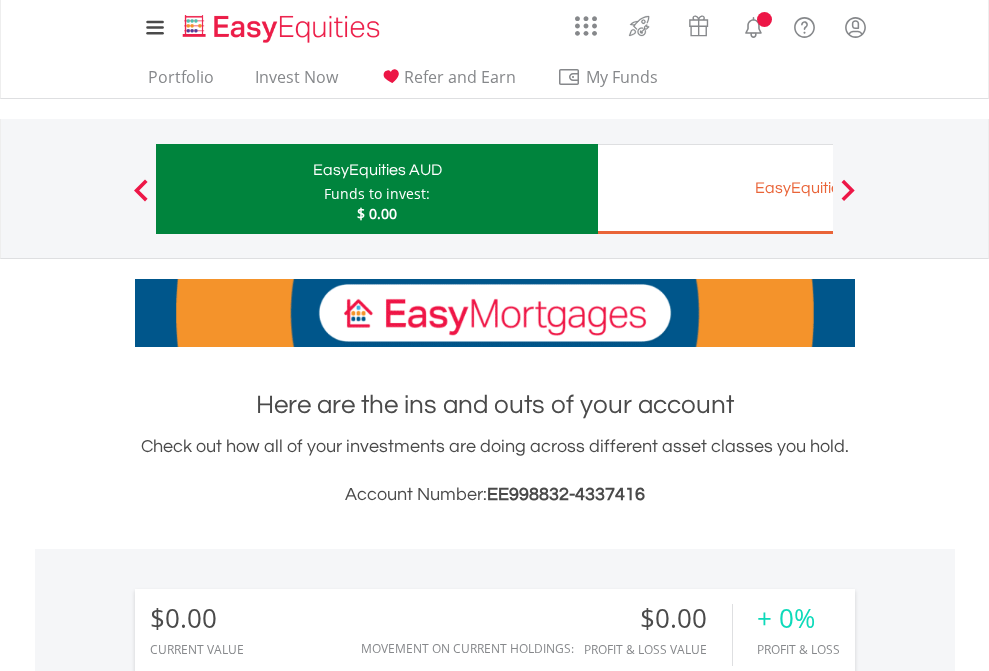 scroll, scrollTop: 1486, scrollLeft: 0, axis: vertical 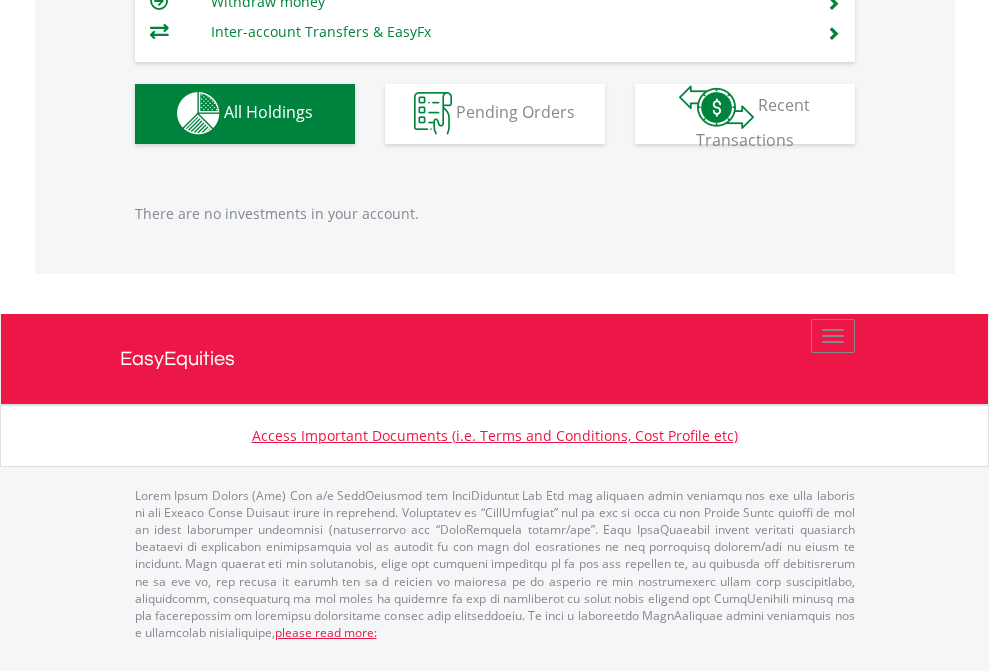 click on "EasyEquities EUR" at bounding box center [818, -1142] 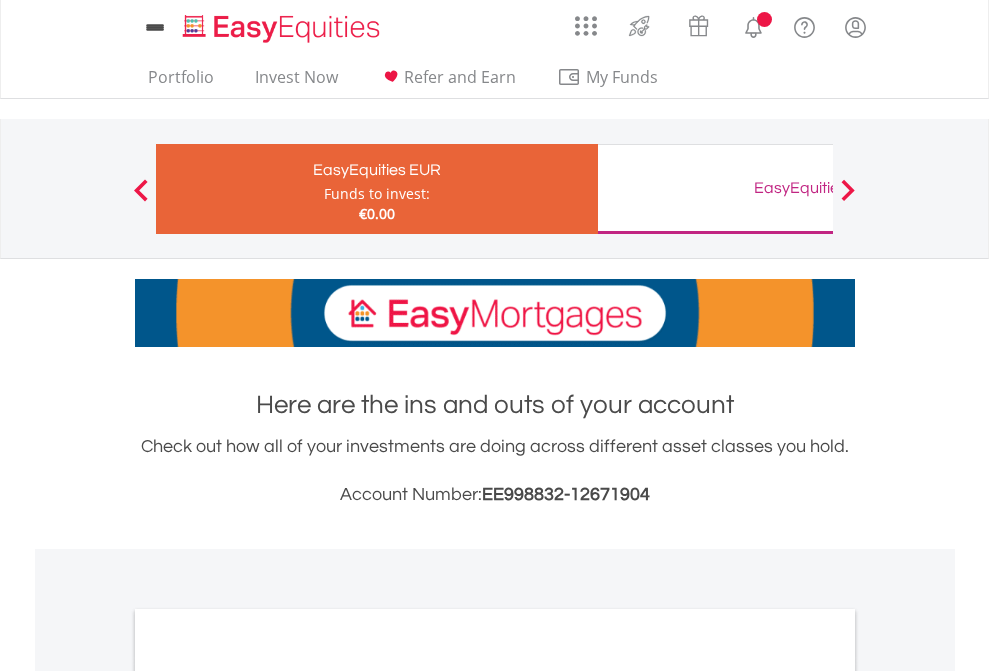 scroll, scrollTop: 0, scrollLeft: 0, axis: both 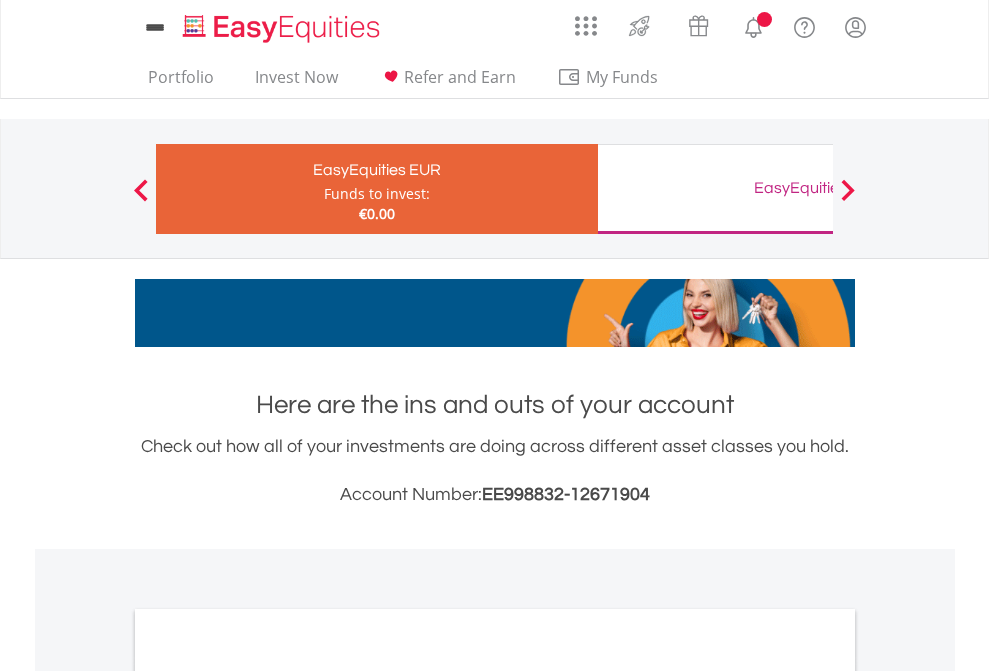 click on "All Holdings" at bounding box center (268, 1096) 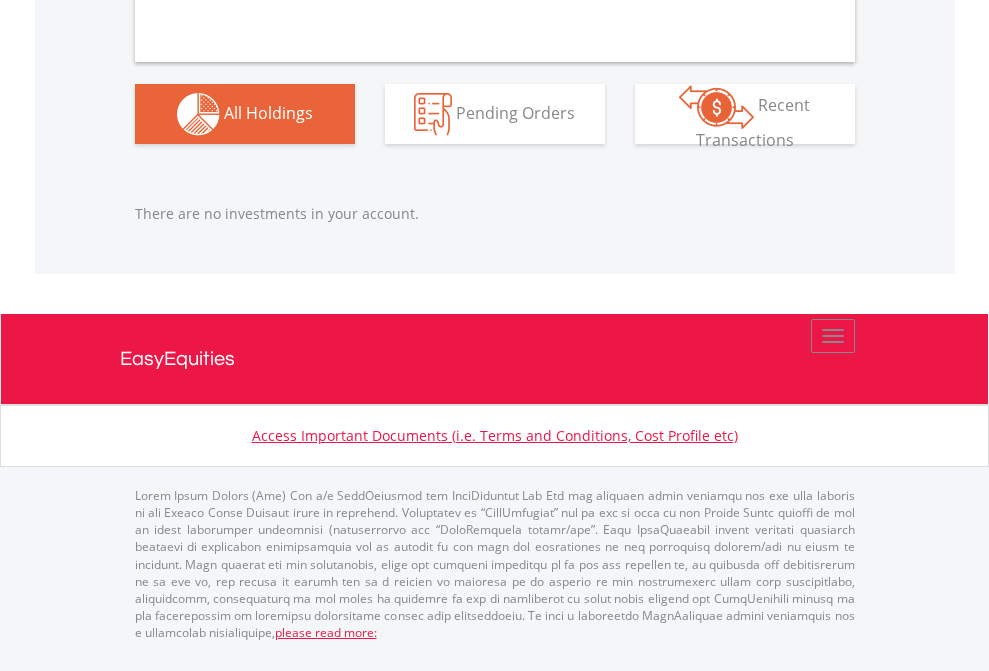 scroll, scrollTop: 1980, scrollLeft: 0, axis: vertical 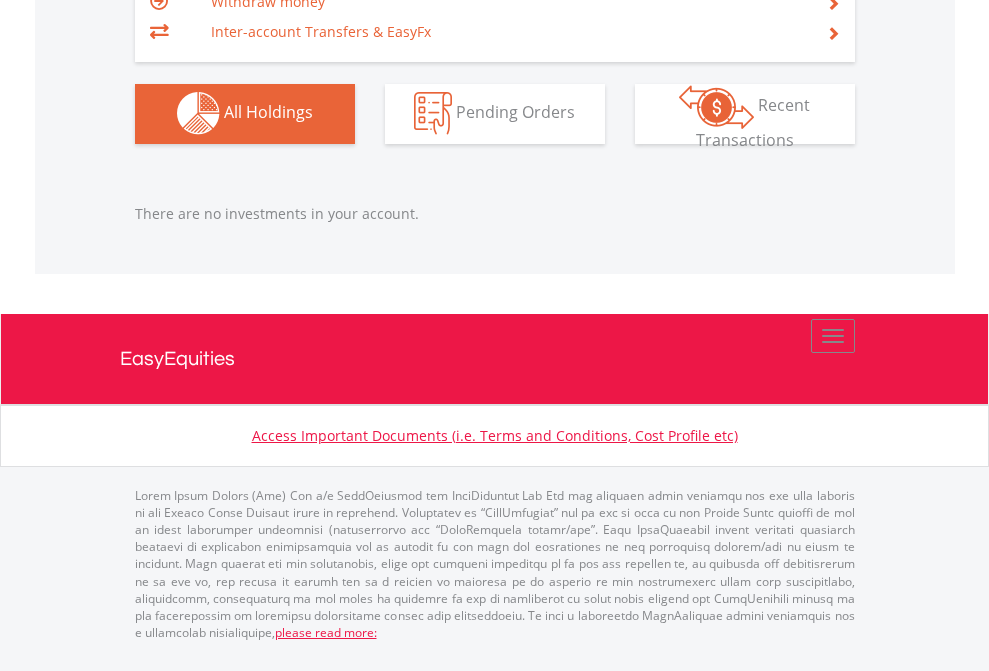 click on "EasyEquities GBP" at bounding box center (818, -1142) 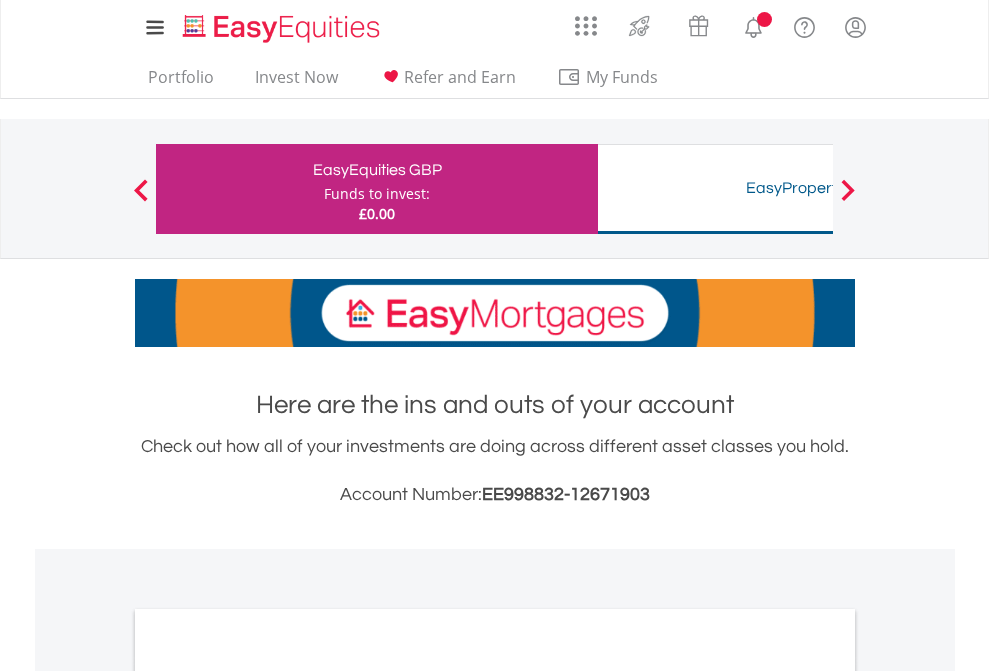 scroll, scrollTop: 1202, scrollLeft: 0, axis: vertical 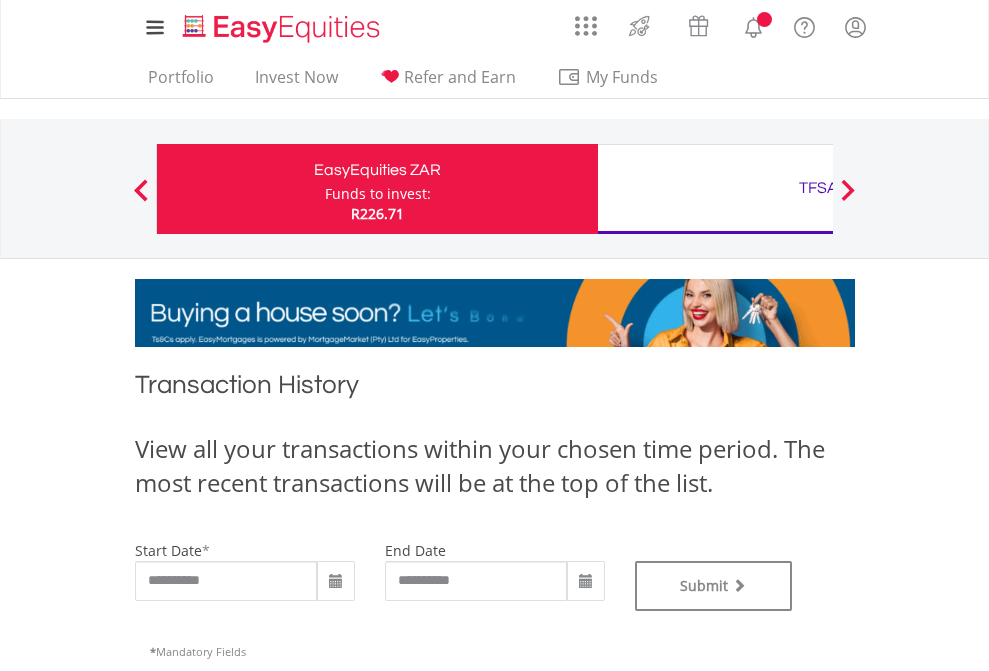 click on "TFSA" at bounding box center (818, 188) 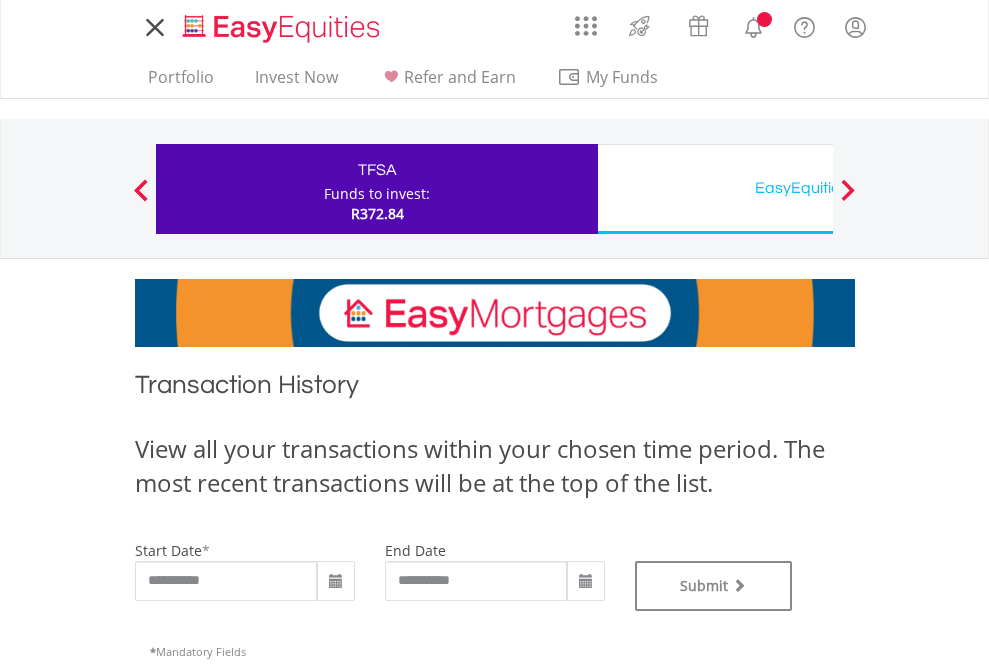 scroll, scrollTop: 0, scrollLeft: 0, axis: both 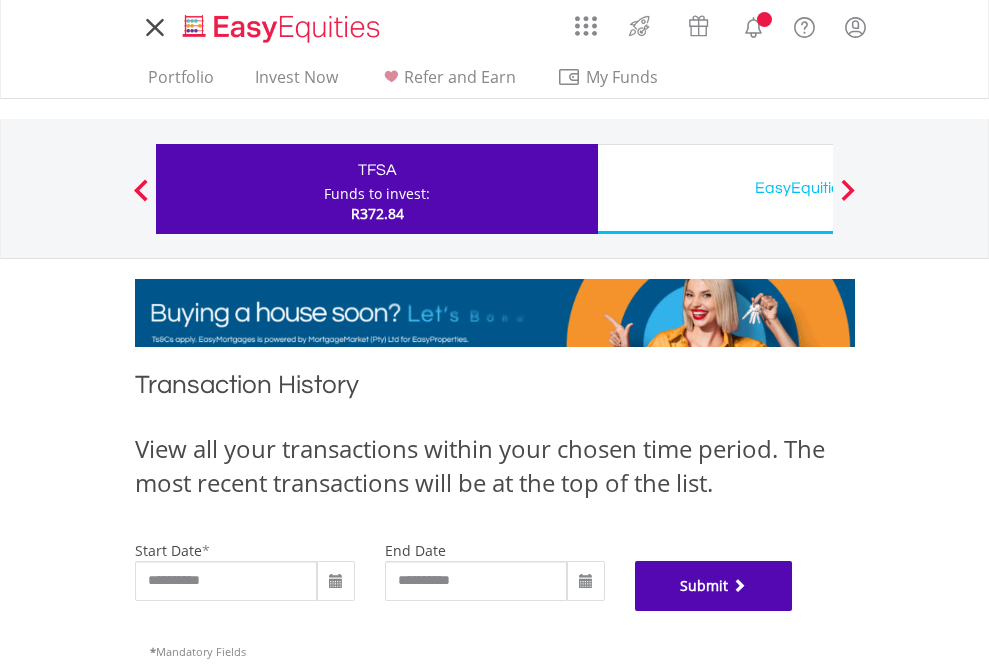 click on "Submit" at bounding box center (714, 586) 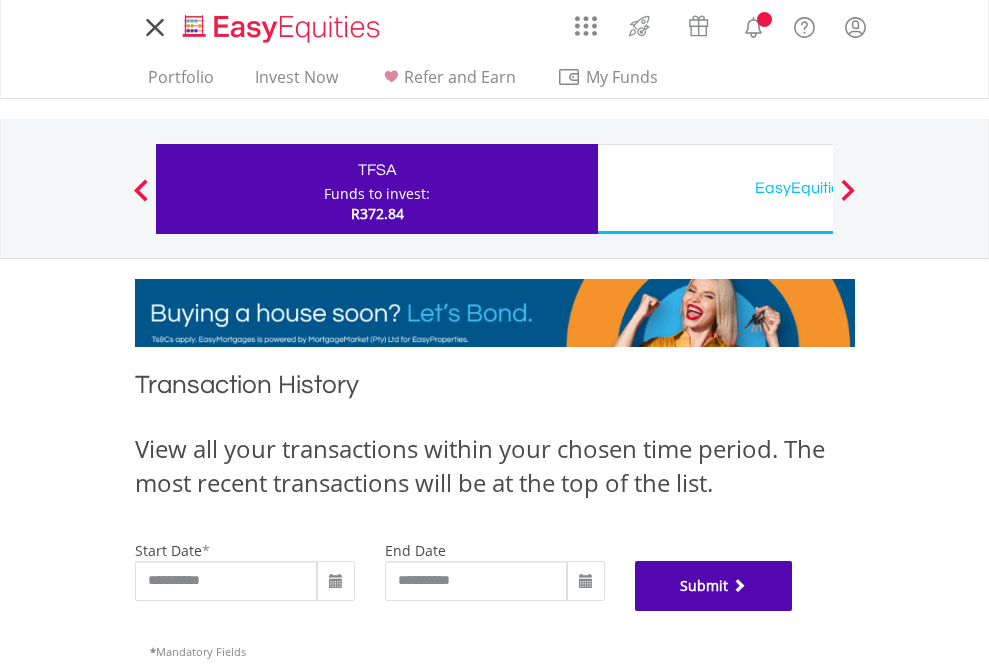 scroll, scrollTop: 811, scrollLeft: 0, axis: vertical 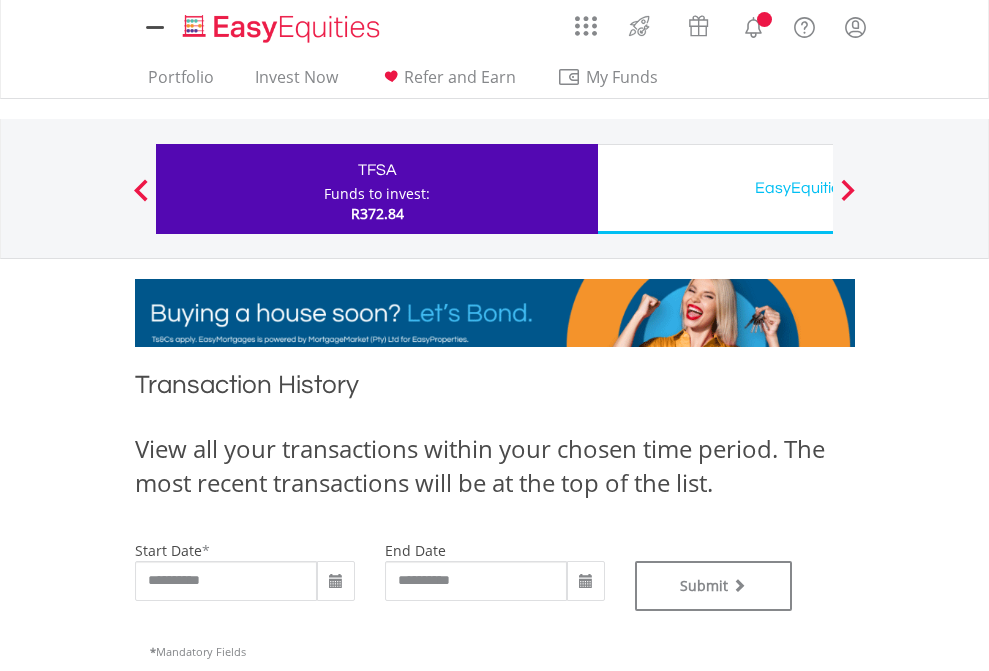 click on "EasyEquities USD" at bounding box center (818, 188) 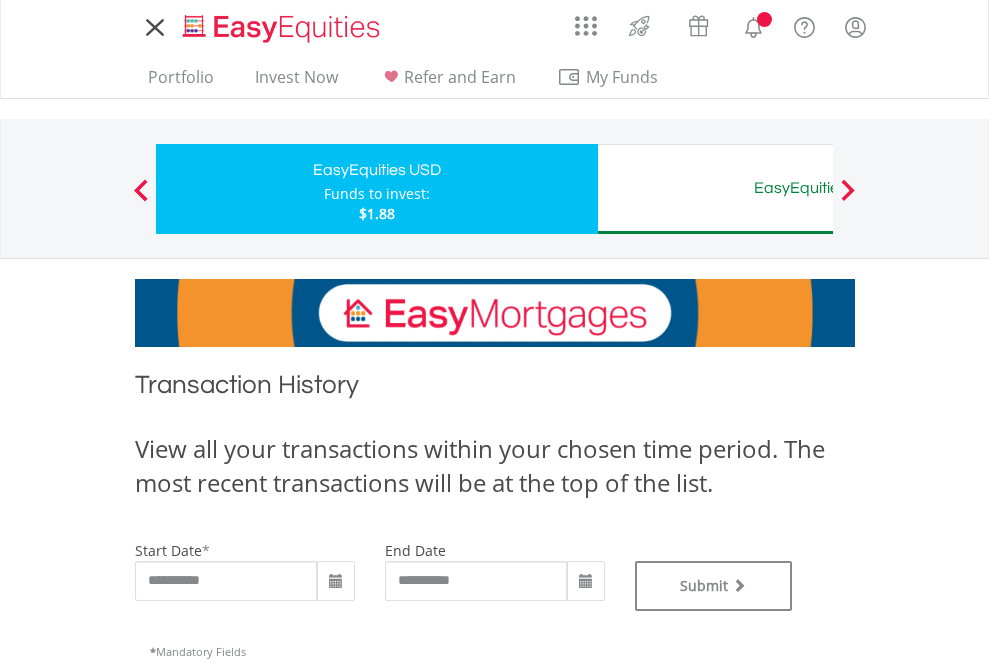 scroll, scrollTop: 0, scrollLeft: 0, axis: both 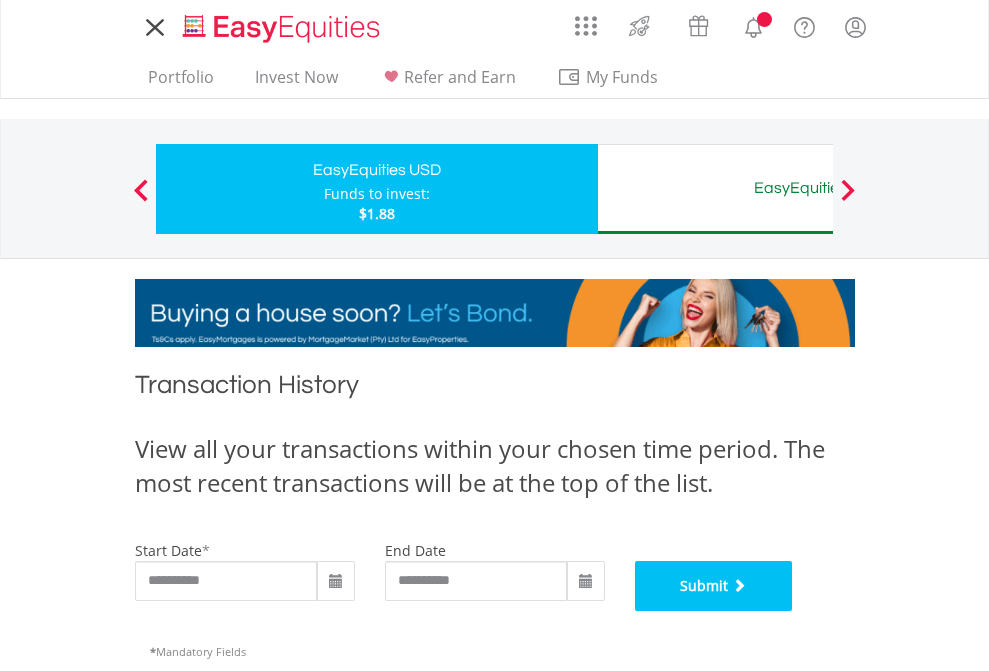 click on "Submit" at bounding box center [714, 586] 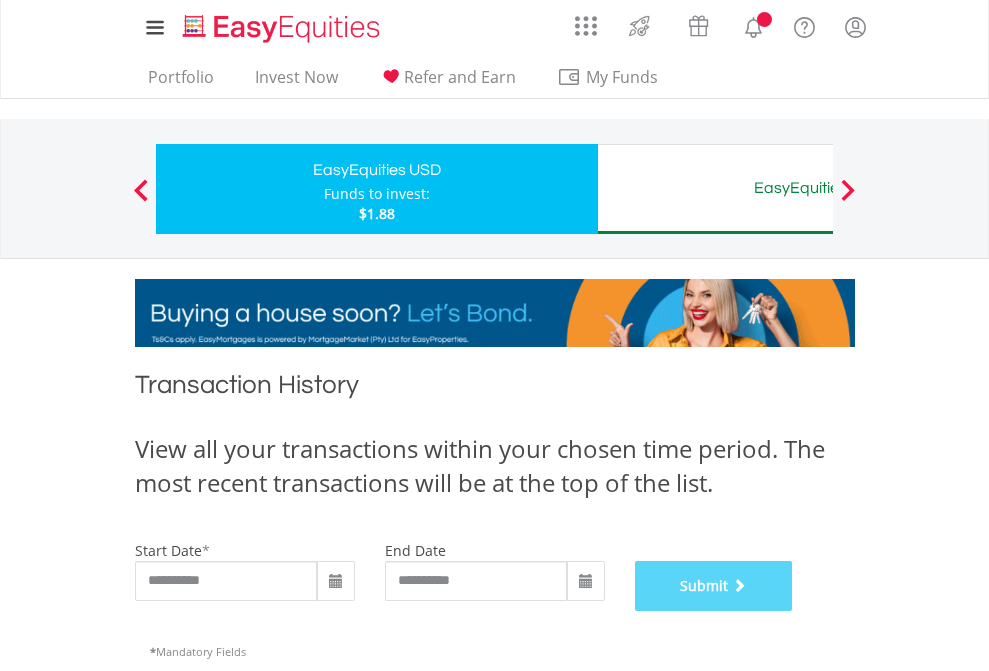 scroll, scrollTop: 811, scrollLeft: 0, axis: vertical 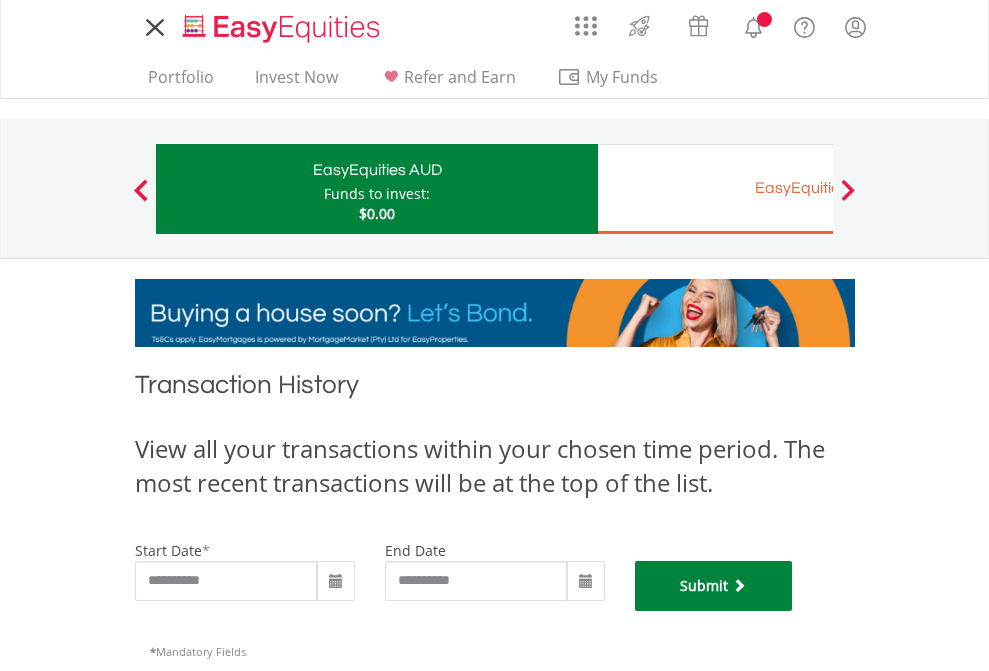 click on "Submit" at bounding box center (714, 586) 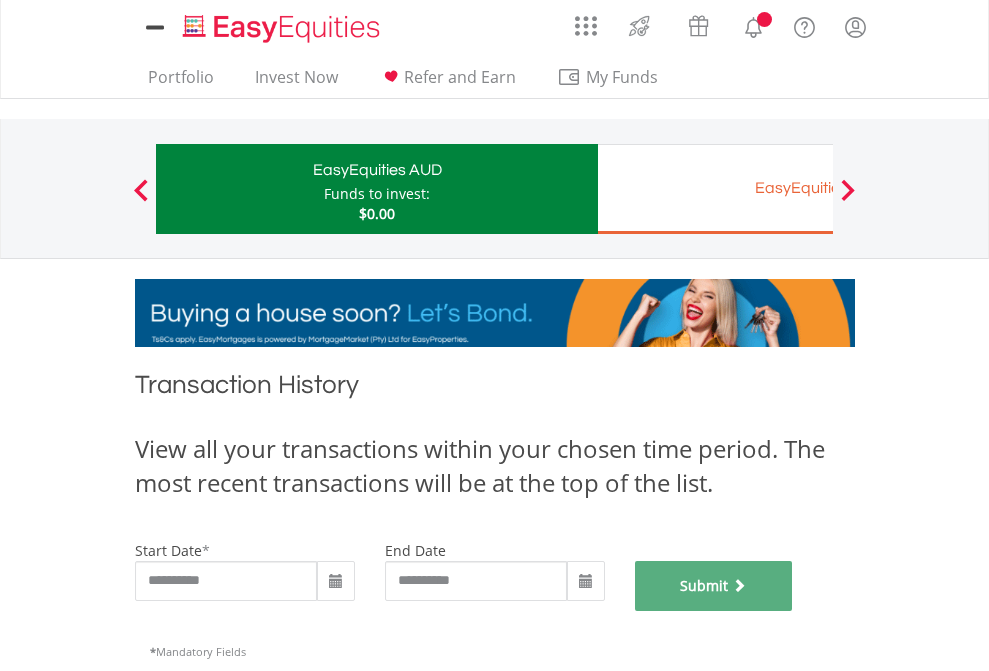 scroll, scrollTop: 811, scrollLeft: 0, axis: vertical 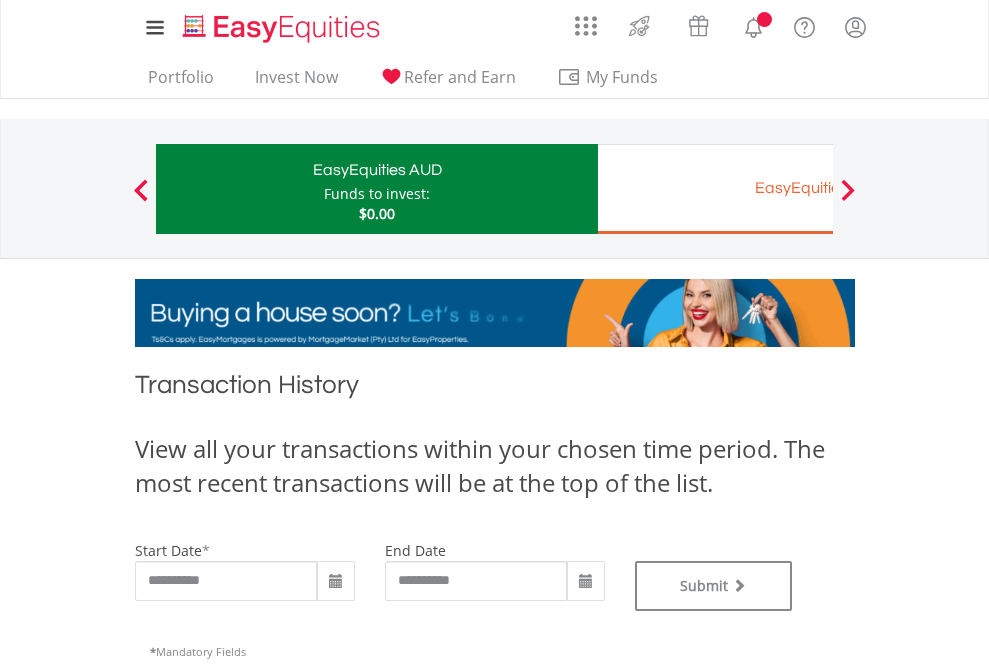 click on "EasyEquities EUR" at bounding box center (818, 188) 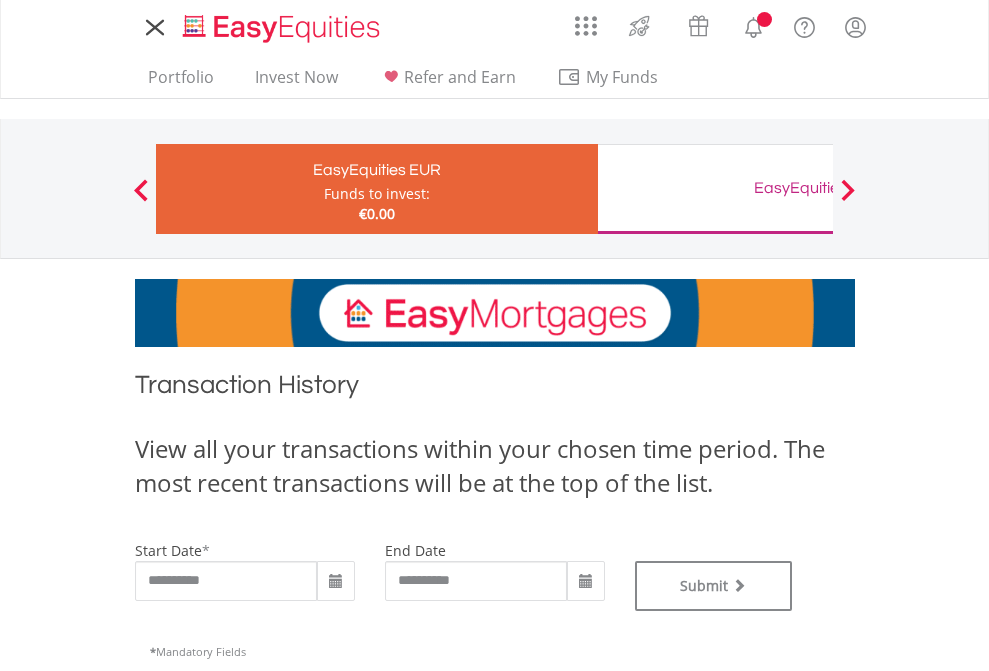 scroll, scrollTop: 0, scrollLeft: 0, axis: both 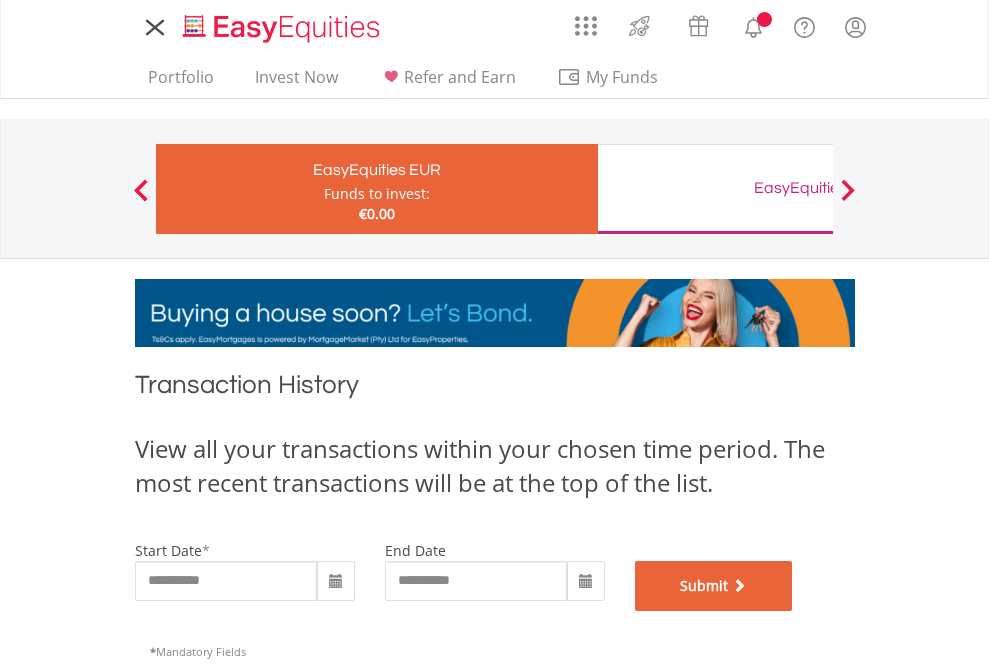 click on "Submit" at bounding box center (714, 586) 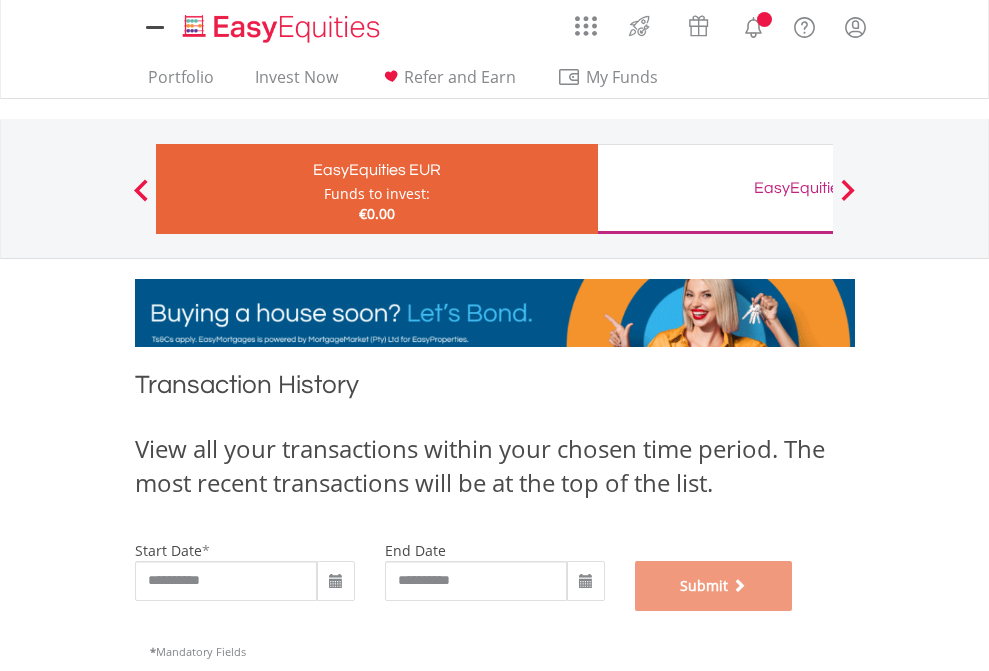 scroll, scrollTop: 811, scrollLeft: 0, axis: vertical 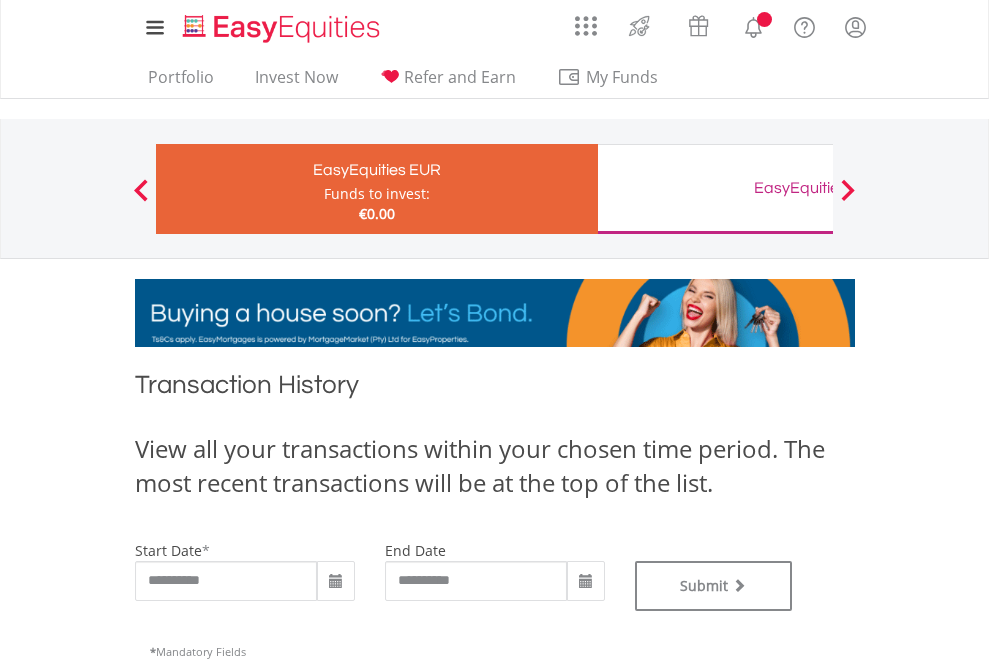 click on "EasyEquities GBP" at bounding box center [818, 188] 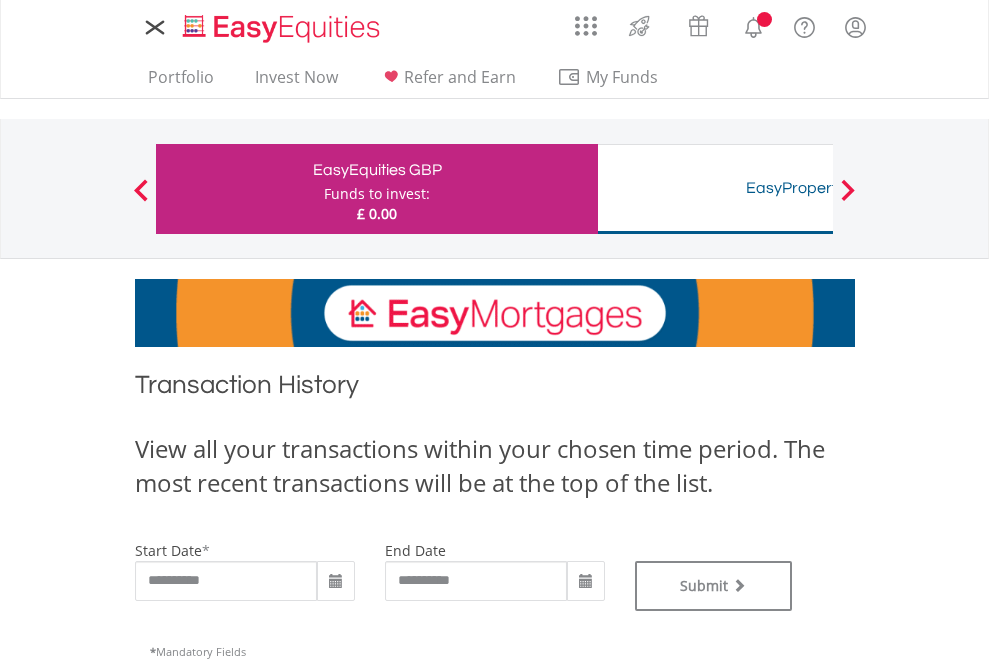 scroll, scrollTop: 0, scrollLeft: 0, axis: both 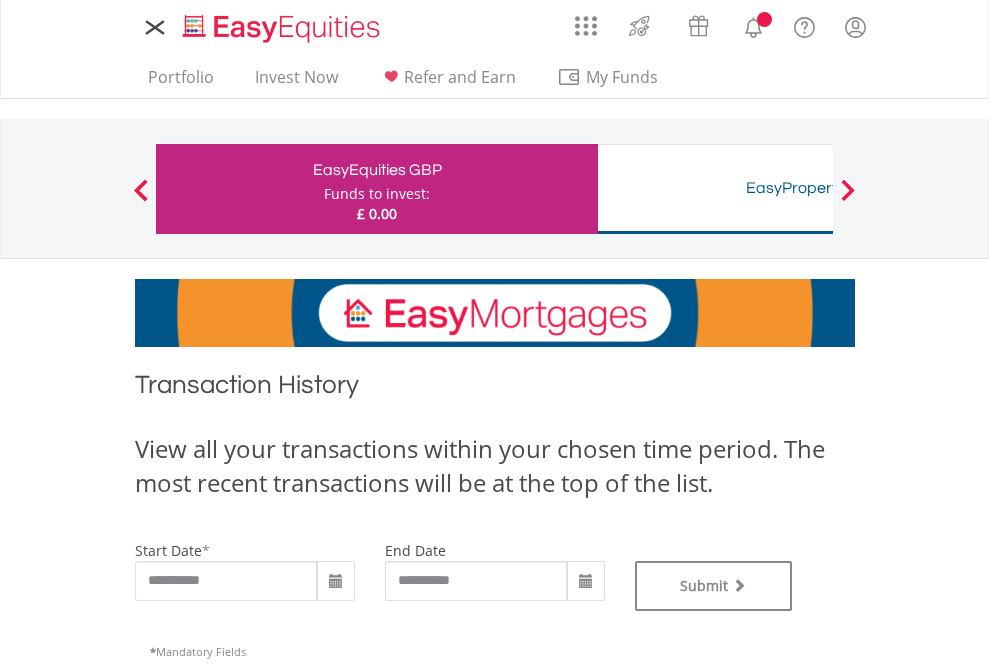 type on "**********" 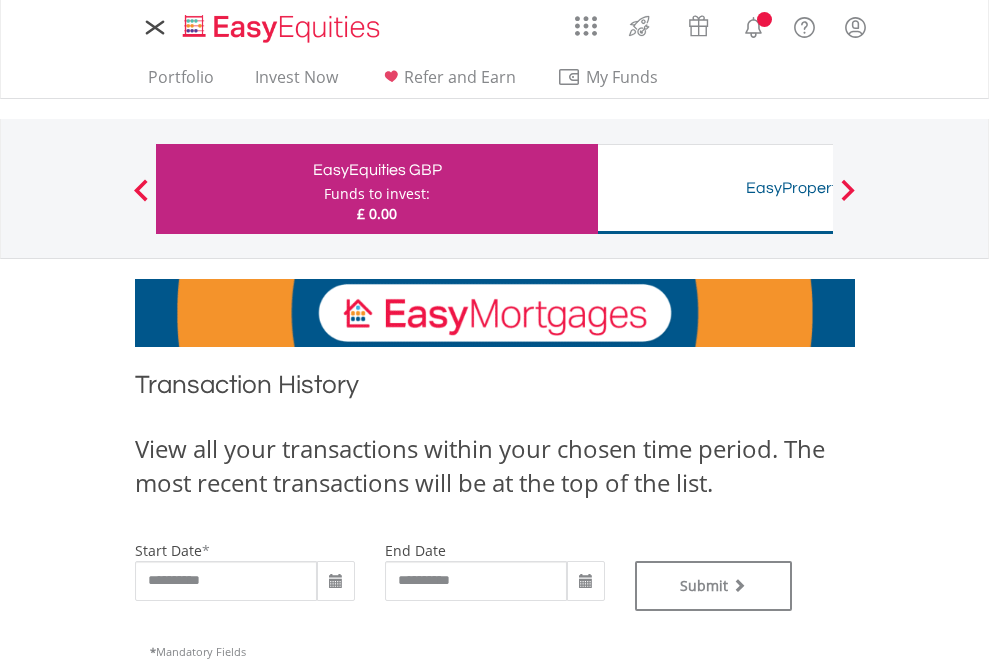 type on "**********" 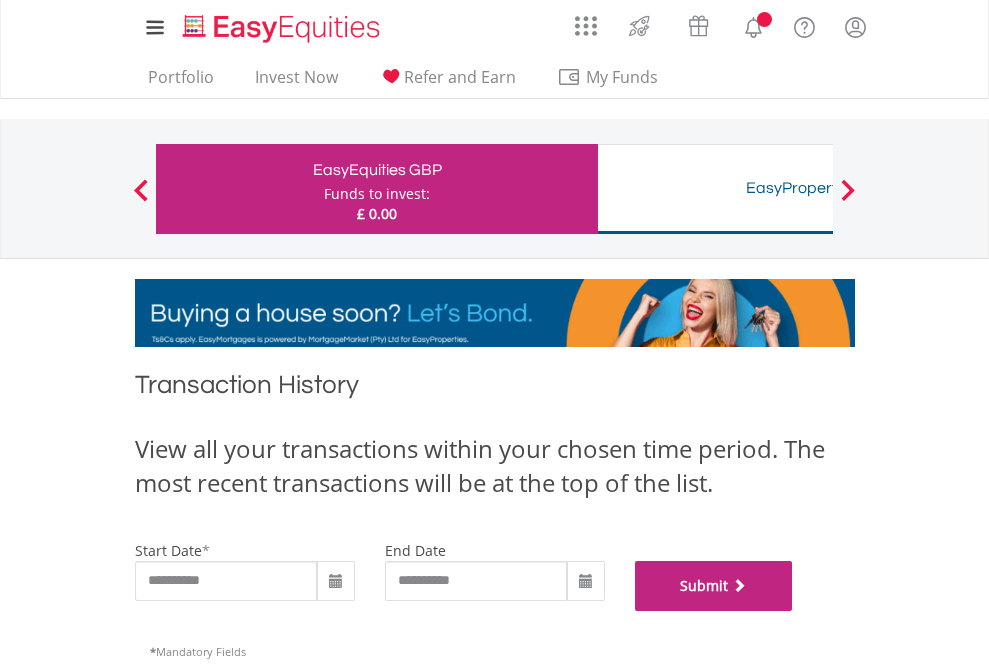 click on "Submit" at bounding box center (714, 586) 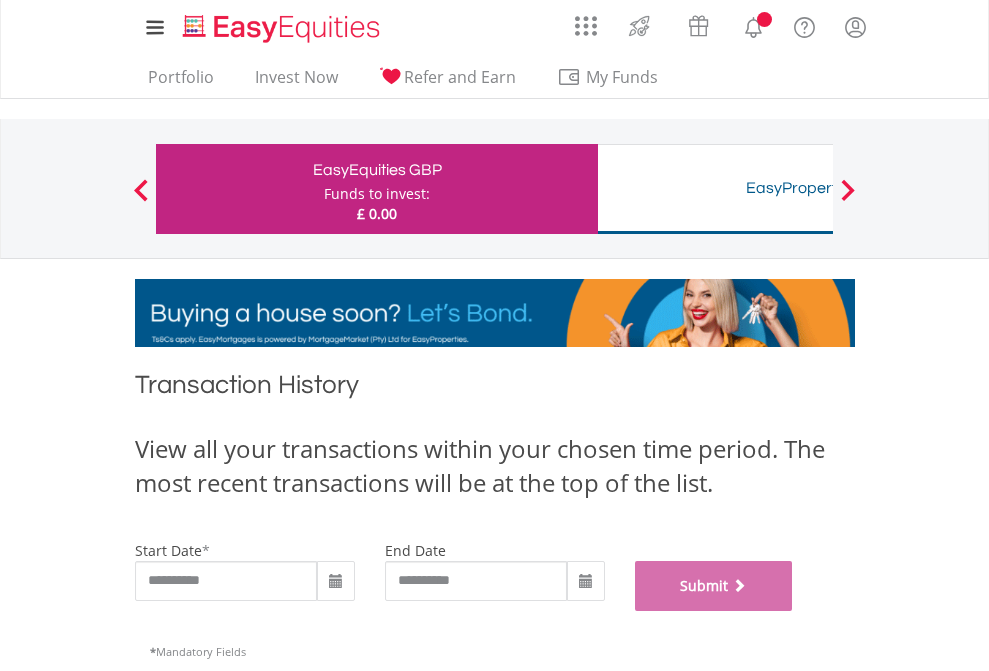 scroll, scrollTop: 811, scrollLeft: 0, axis: vertical 